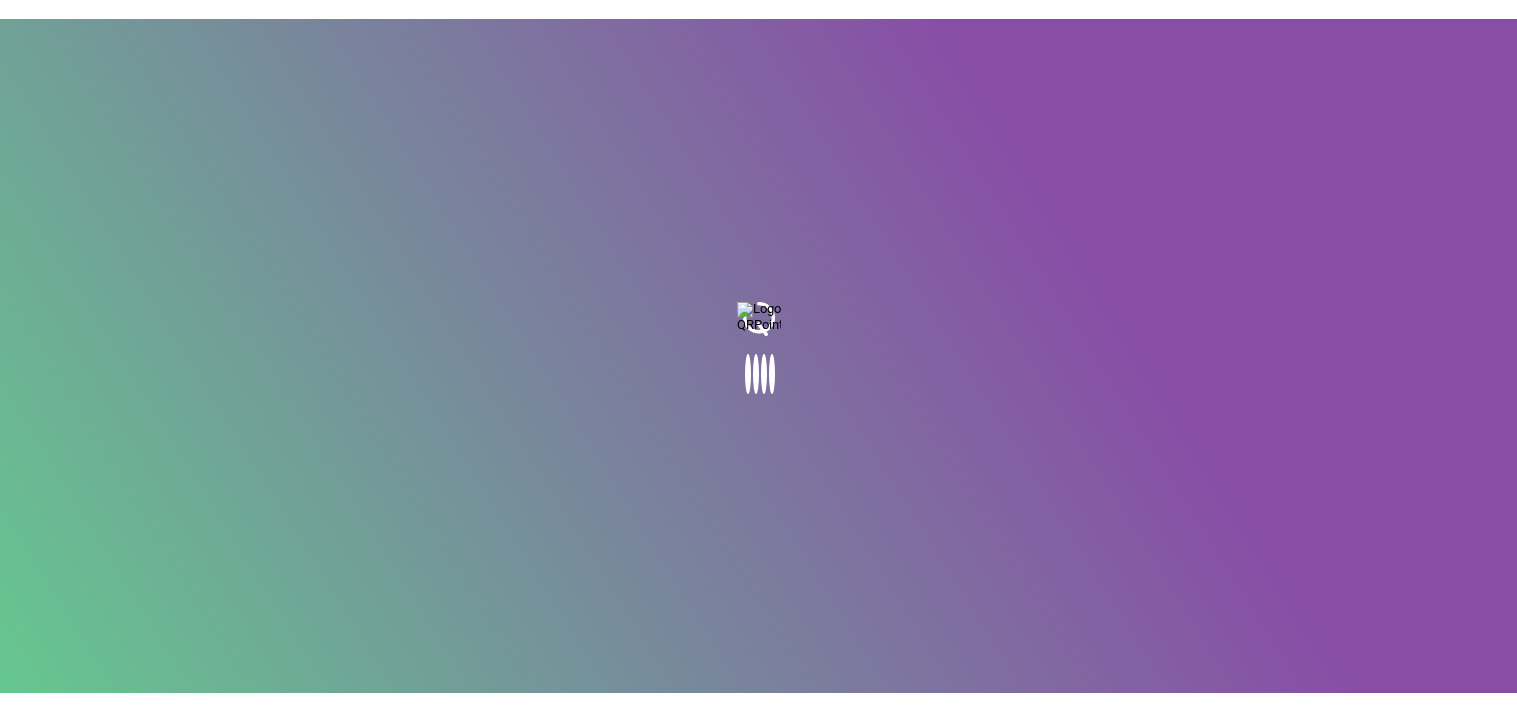 scroll, scrollTop: 0, scrollLeft: 0, axis: both 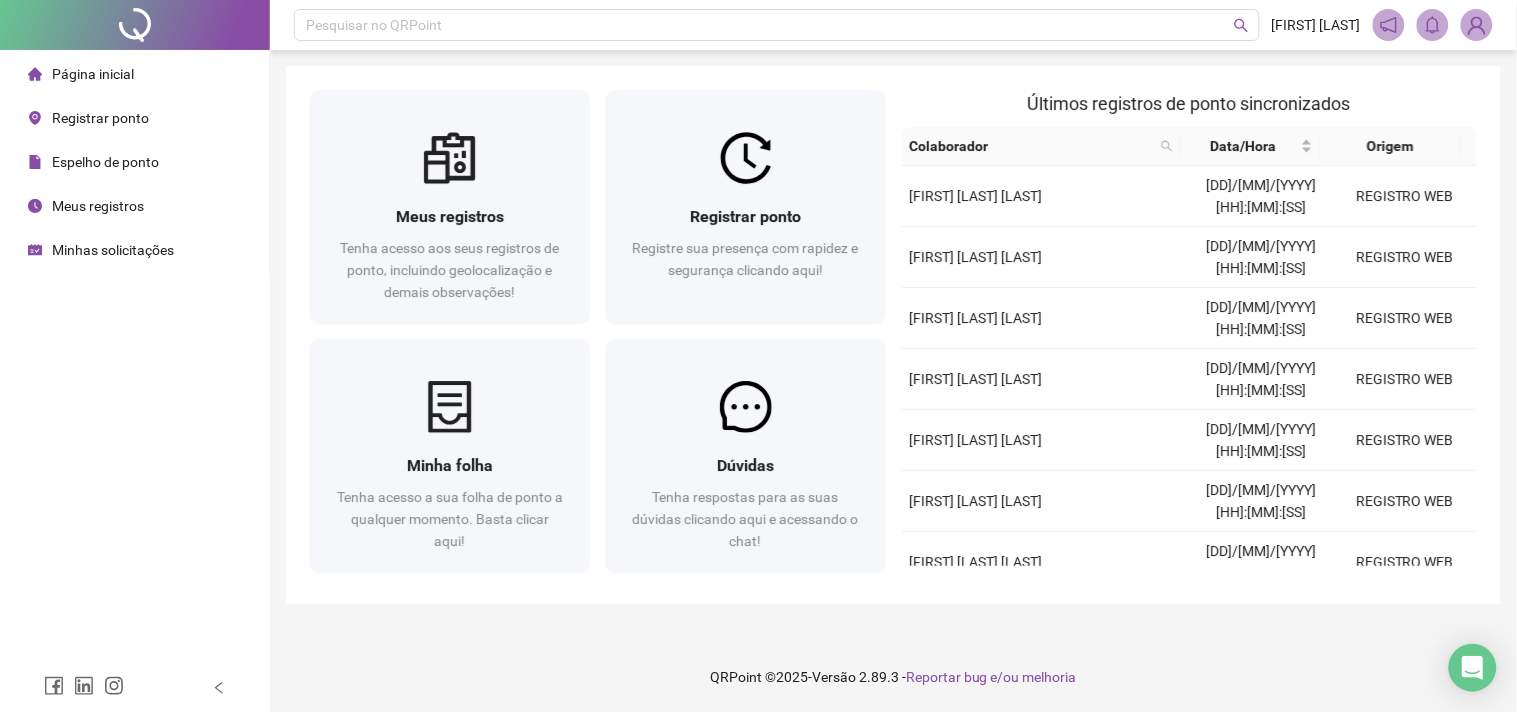 click on "Espelho de ponto" at bounding box center (105, 162) 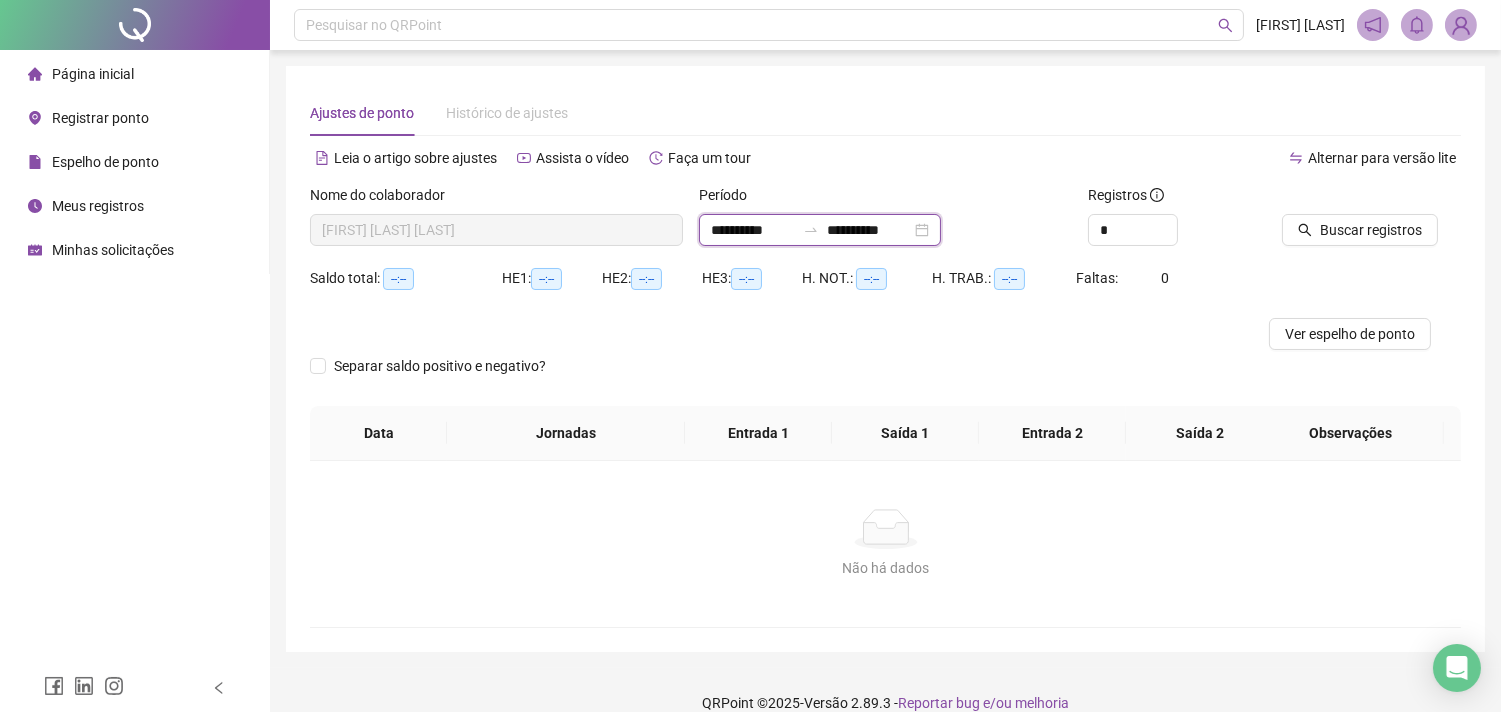 click on "**********" at bounding box center (753, 230) 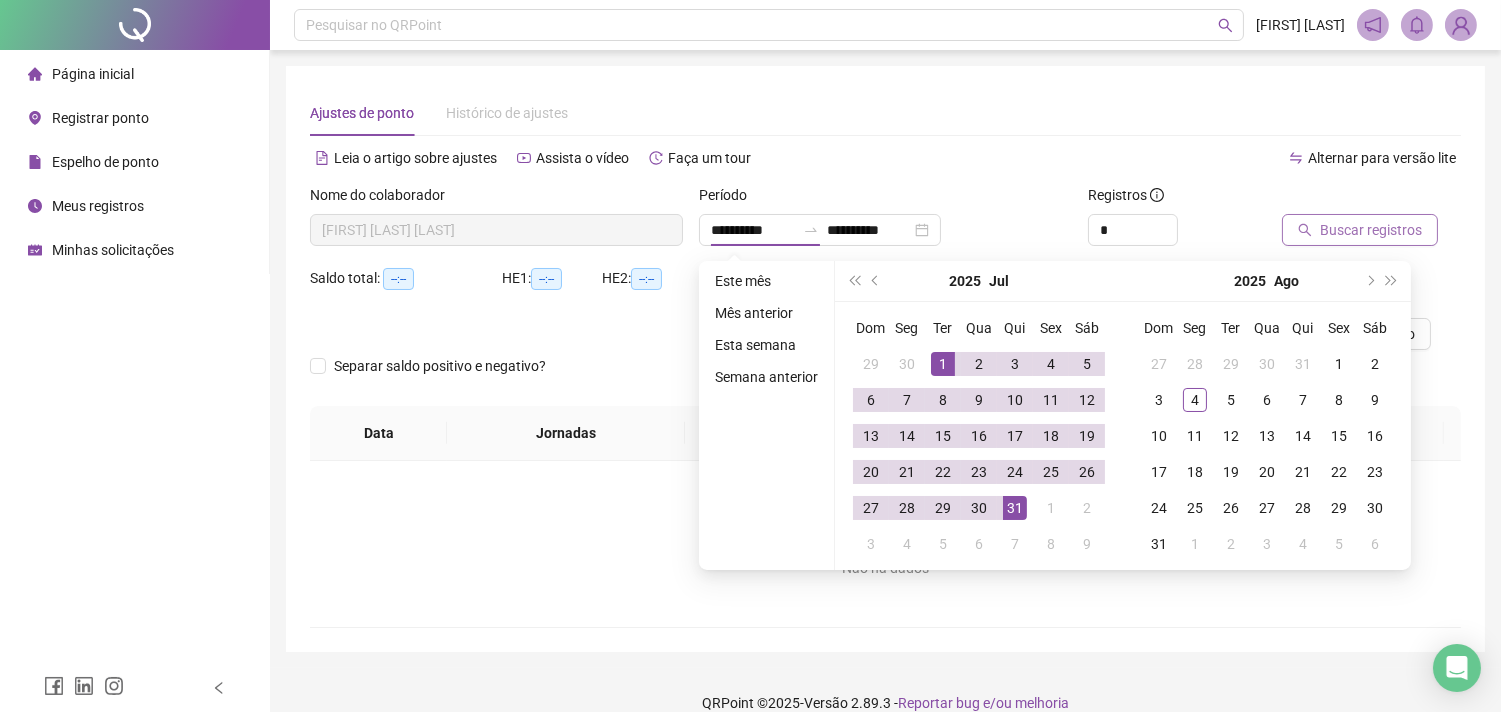 click on "Buscar registros" at bounding box center (1371, 230) 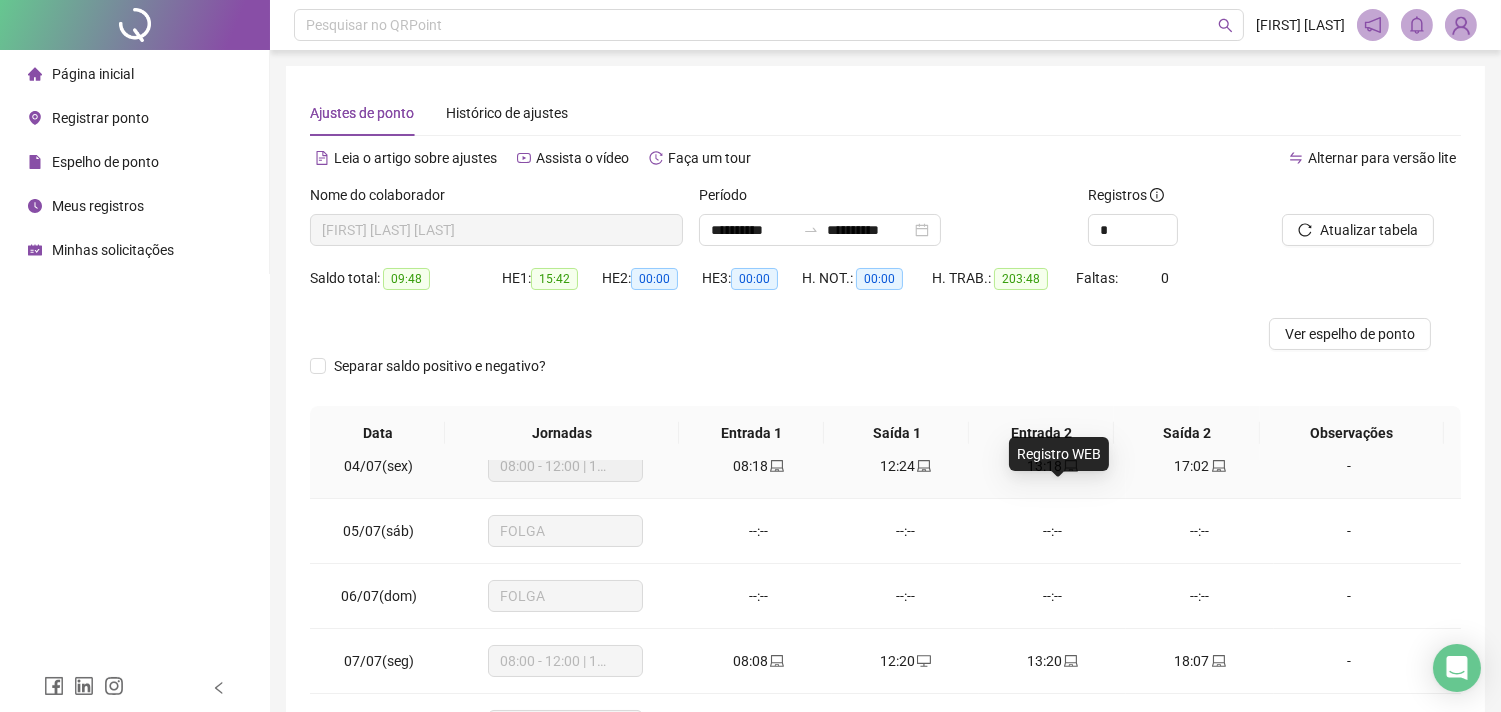 scroll, scrollTop: 444, scrollLeft: 0, axis: vertical 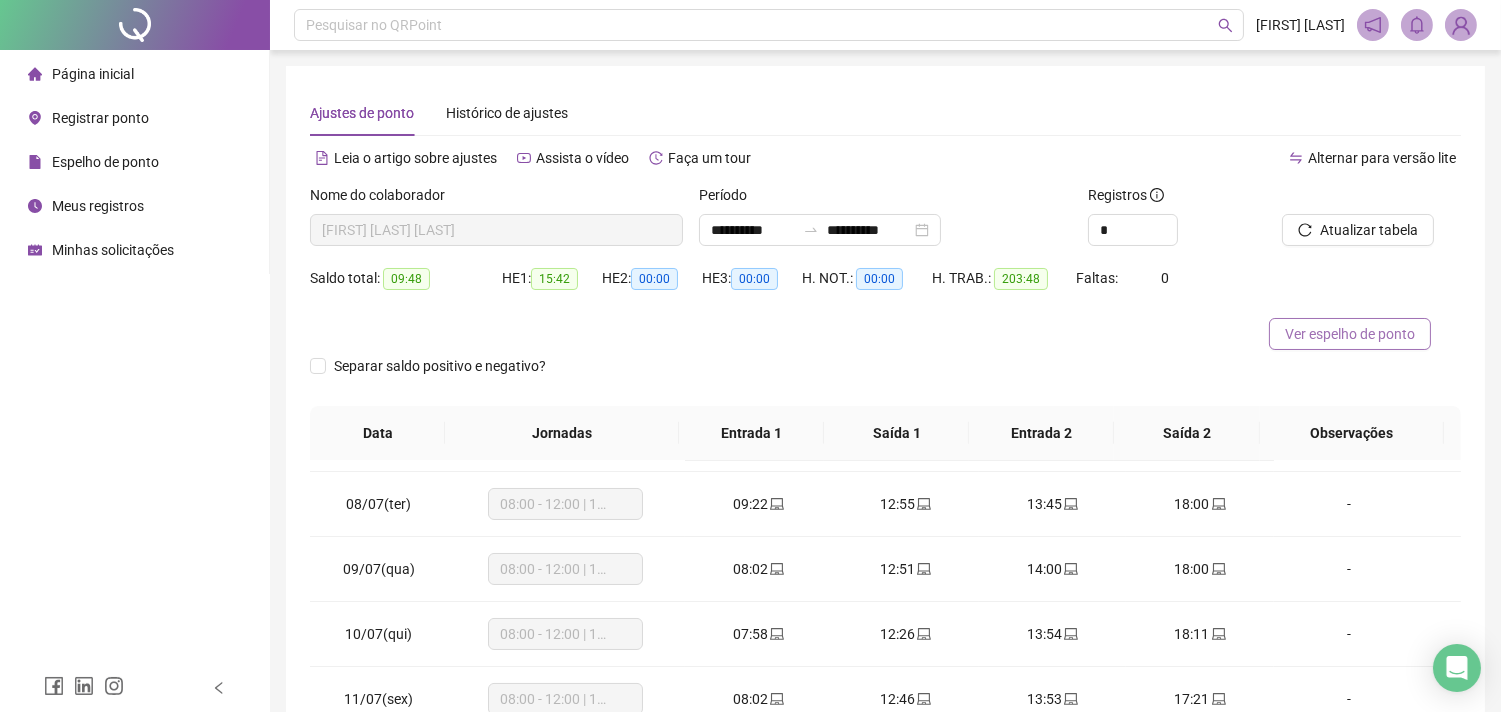 click on "Ver espelho de ponto" at bounding box center (1350, 334) 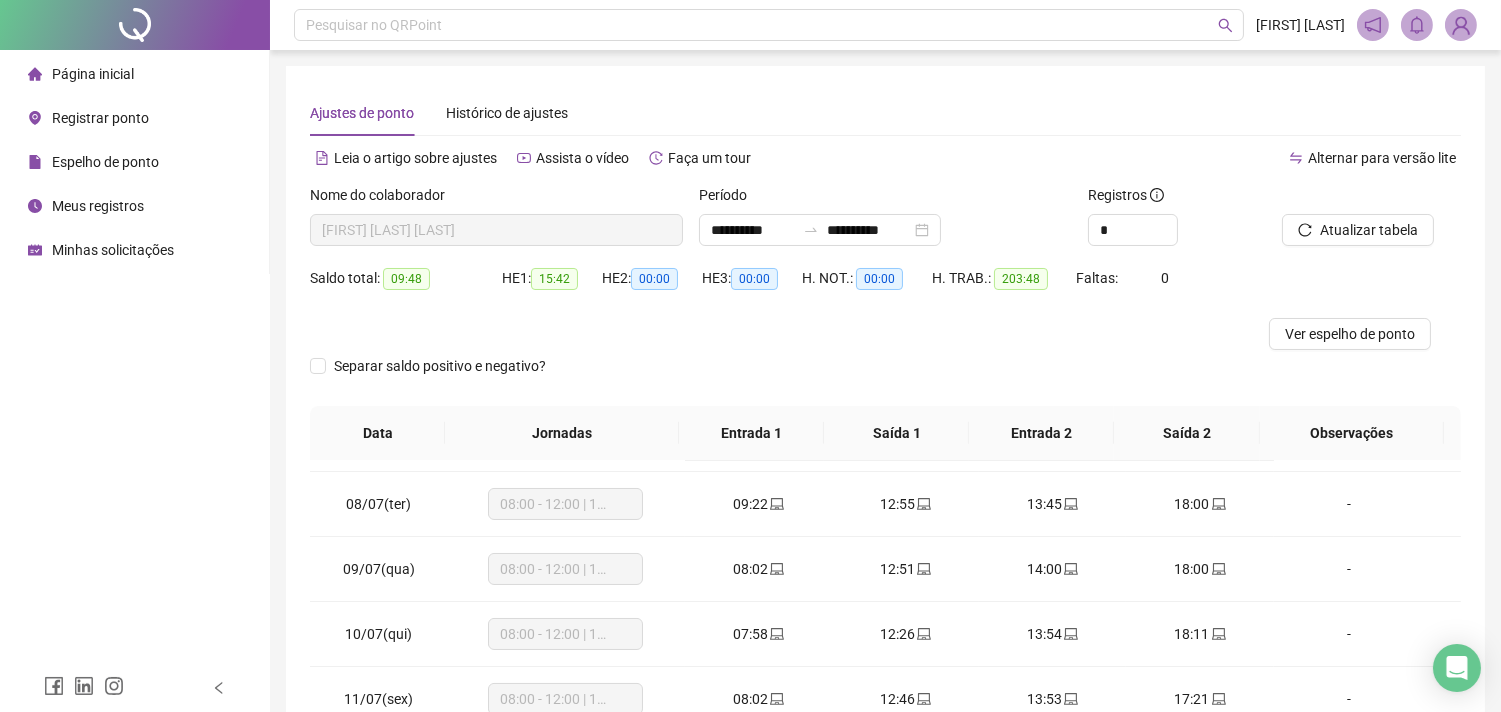 click on "Página inicial" at bounding box center (81, 74) 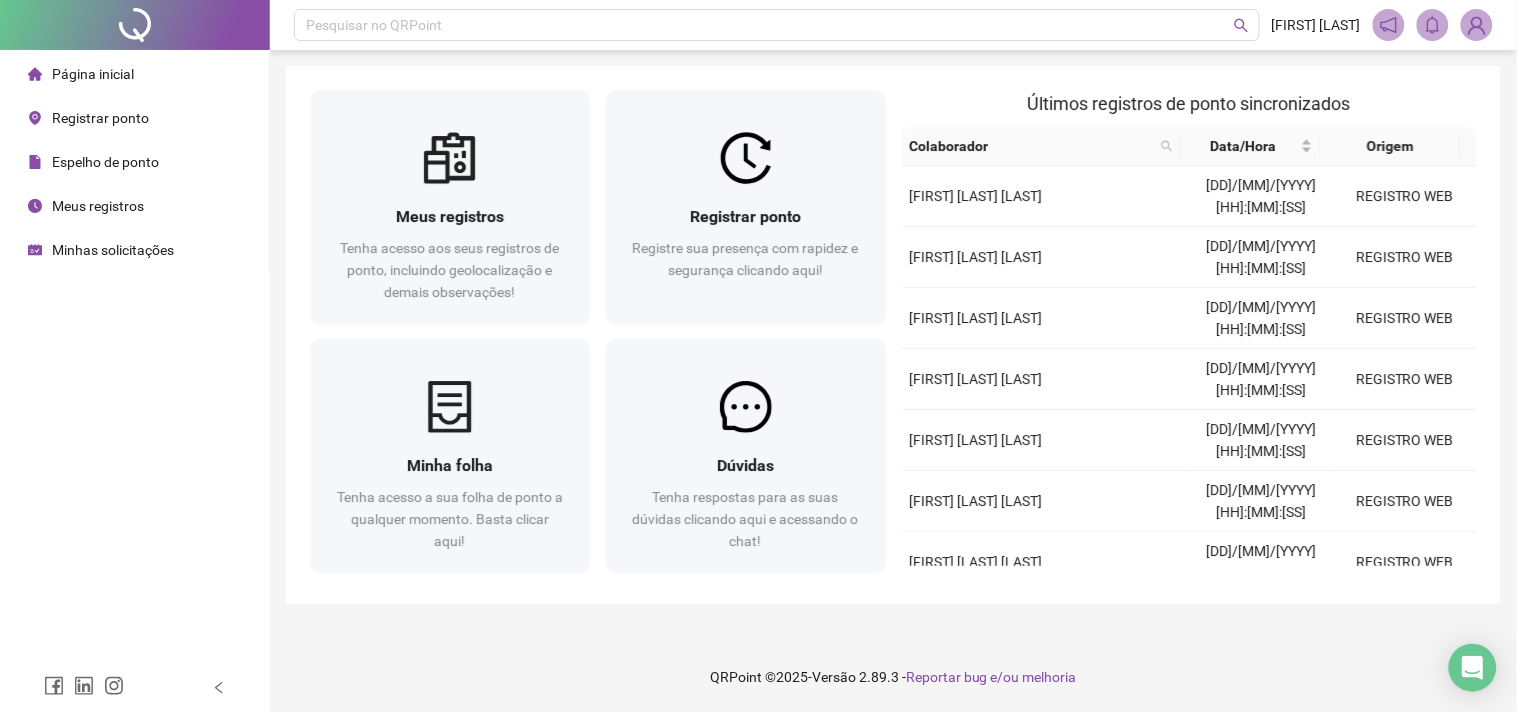 click on "Espelho de ponto" at bounding box center (93, 162) 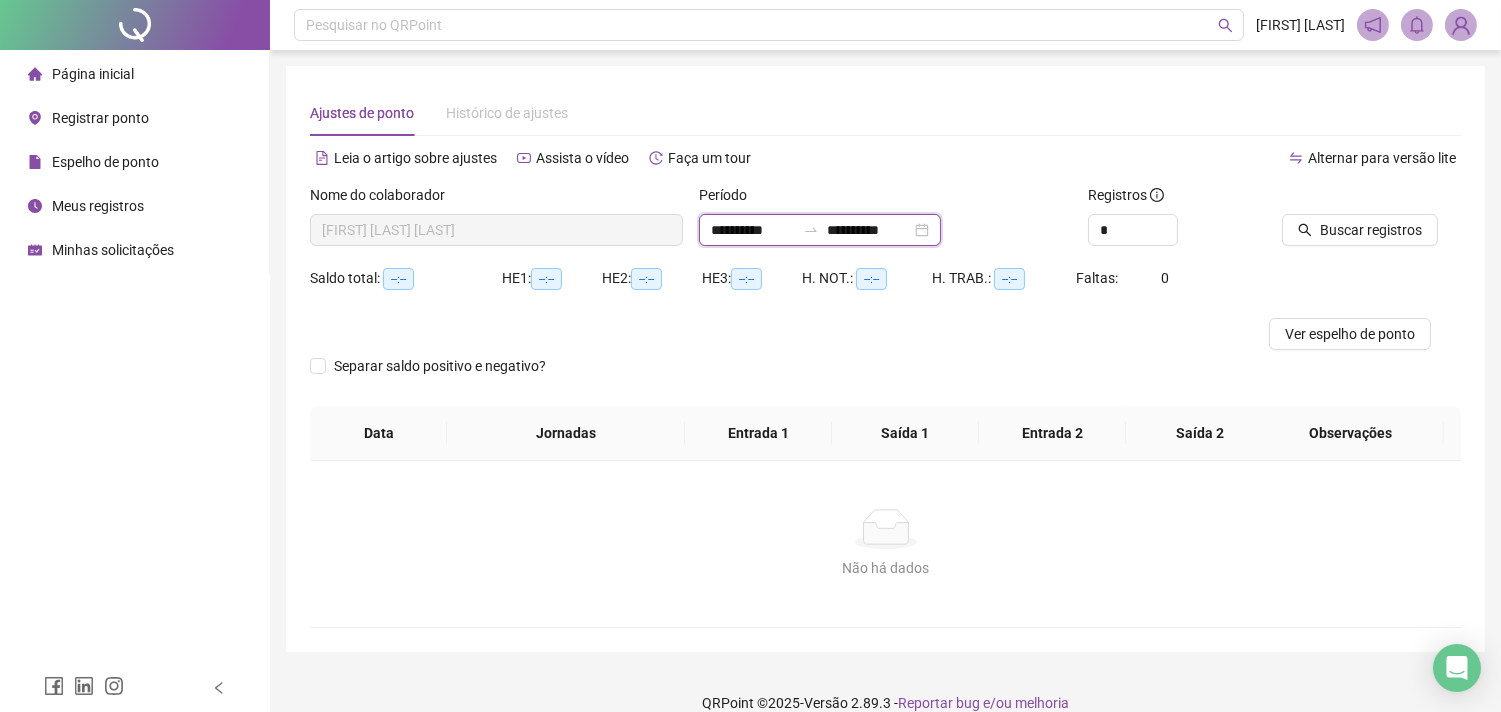 click on "**********" at bounding box center (869, 230) 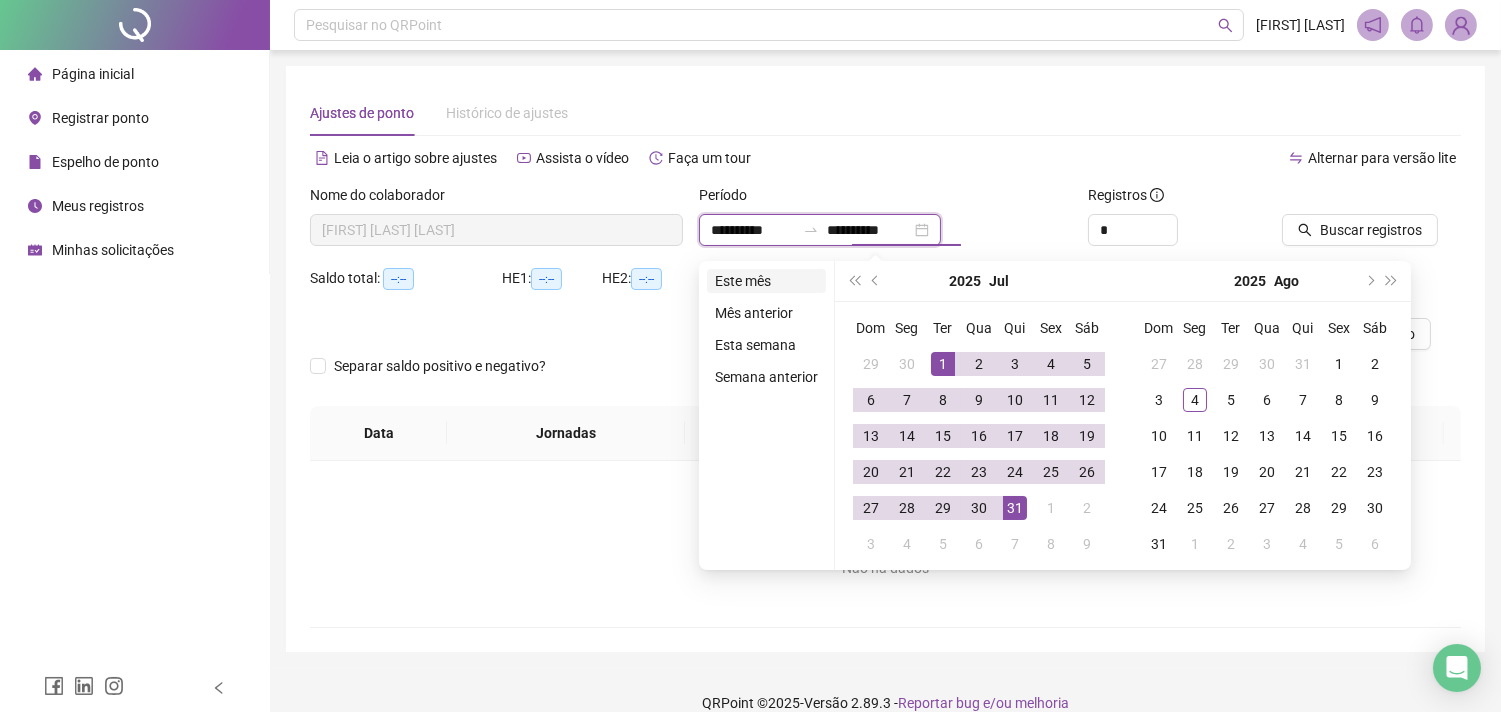 type on "**********" 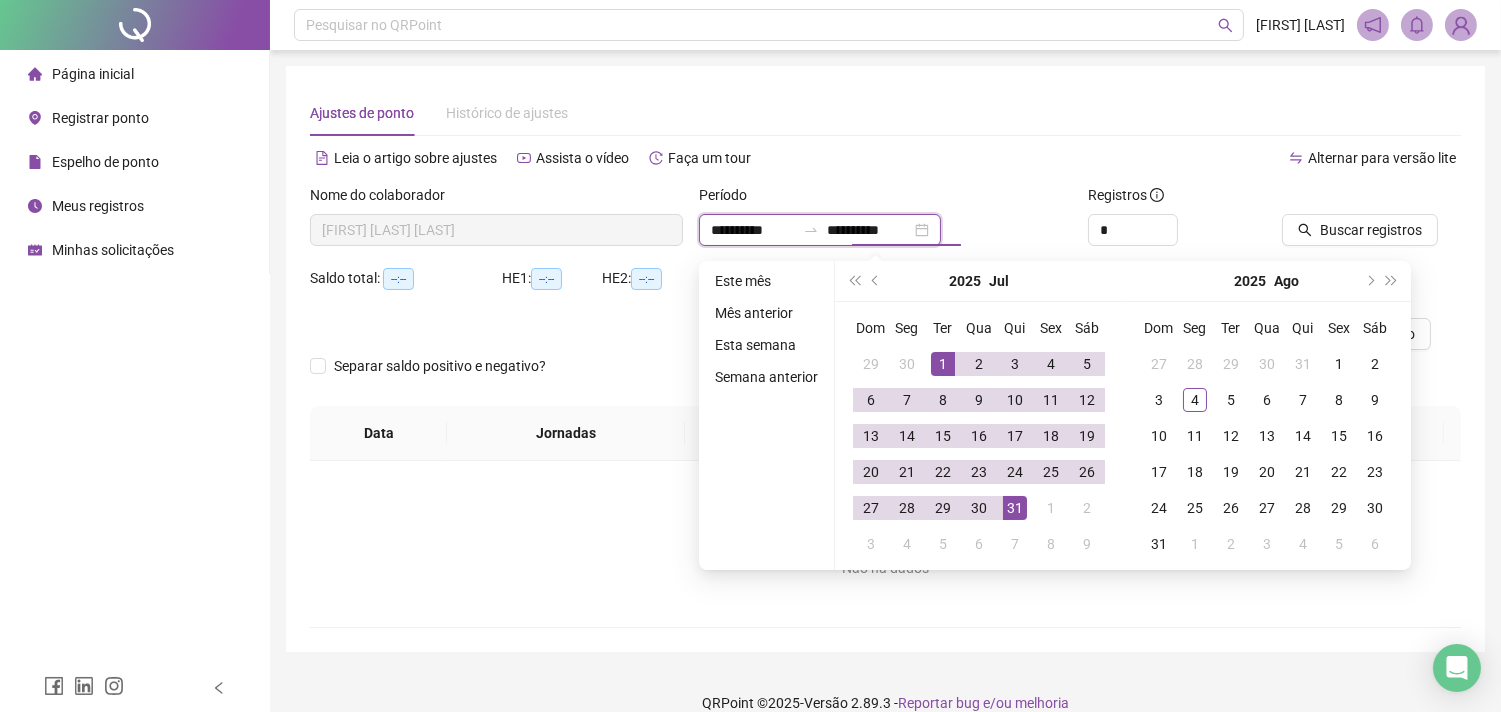 type on "**********" 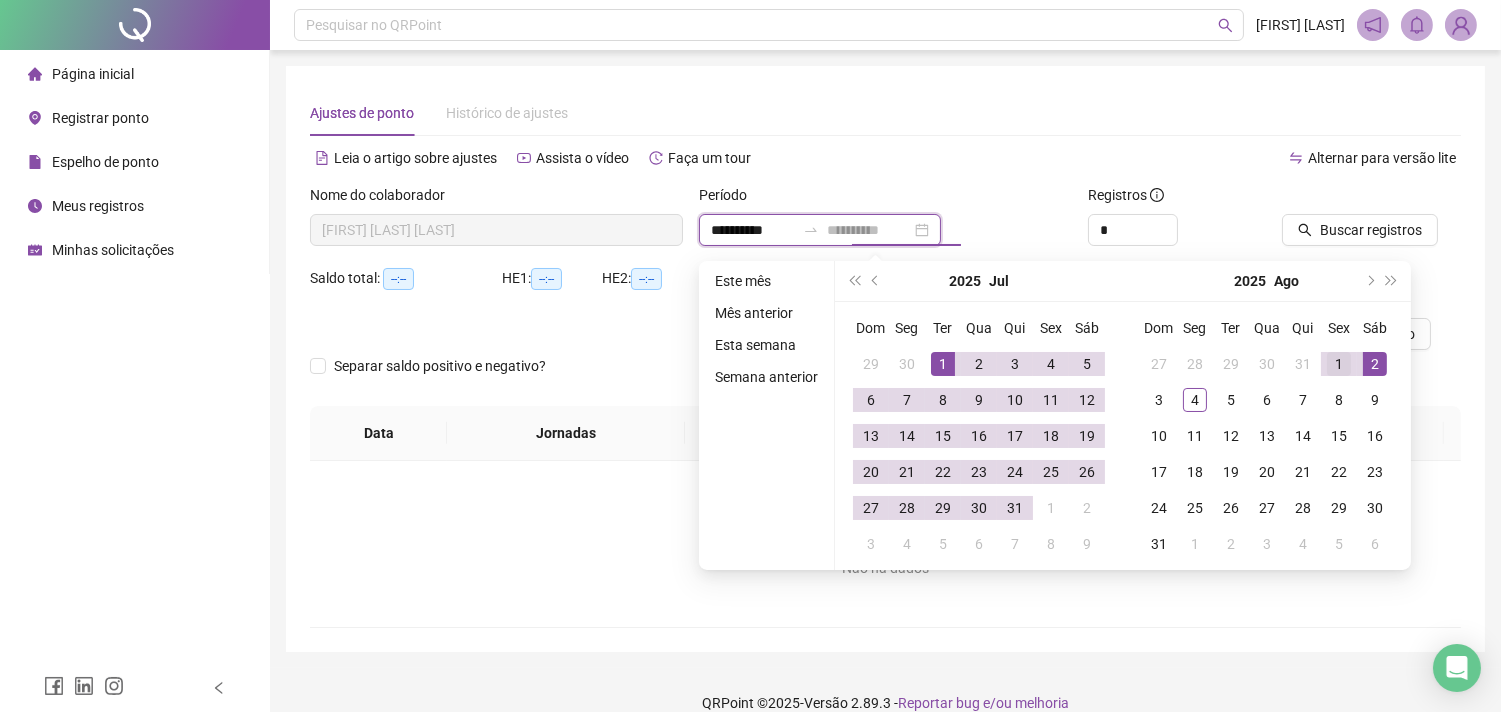 type on "**********" 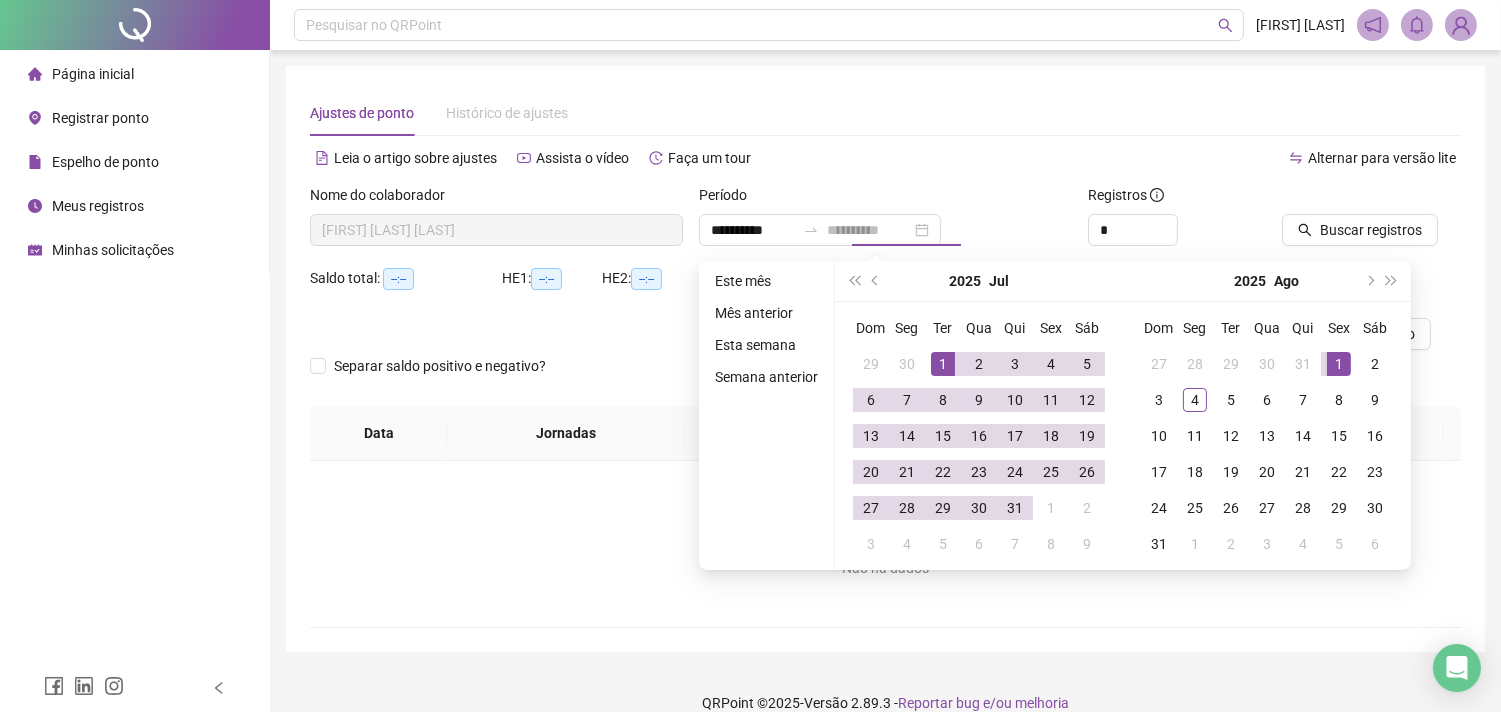 click on "1" at bounding box center [1339, 364] 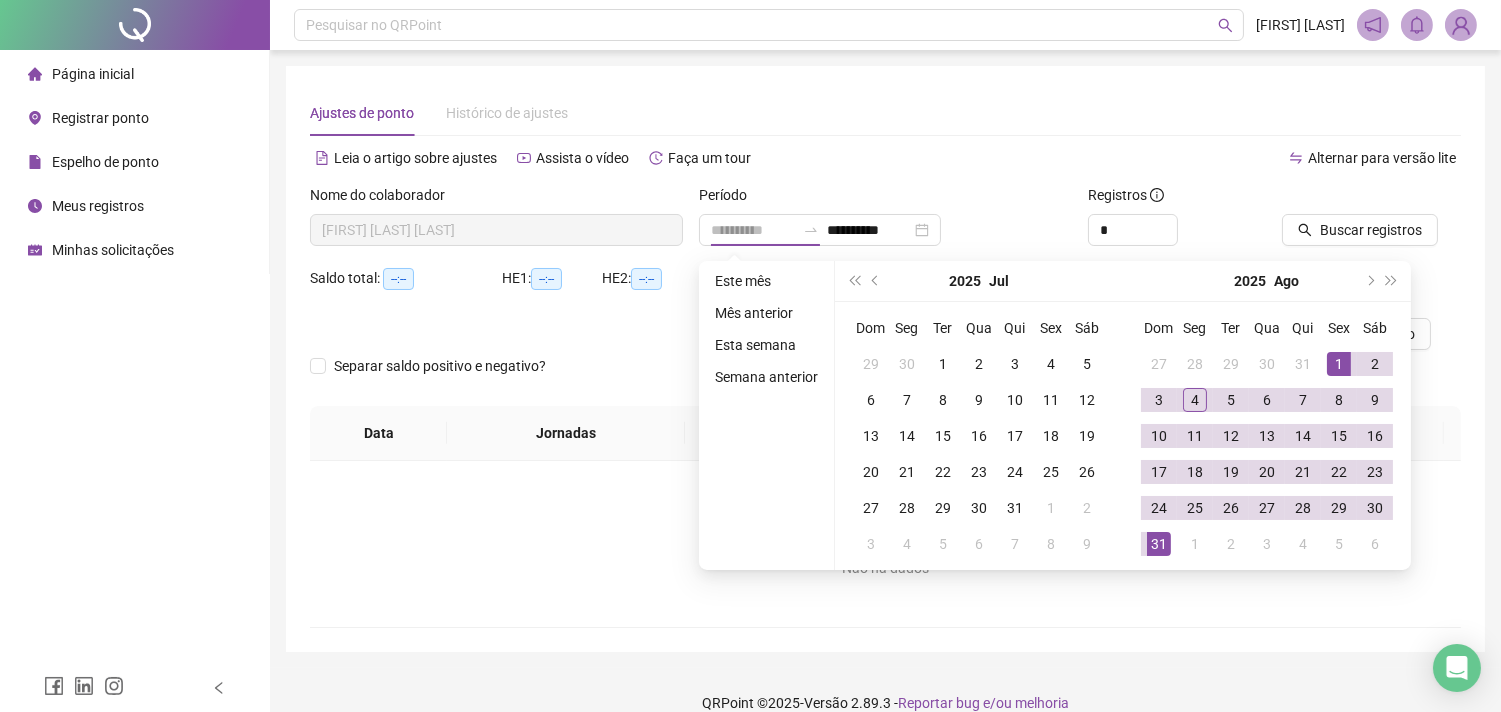 click on "31" at bounding box center (1159, 544) 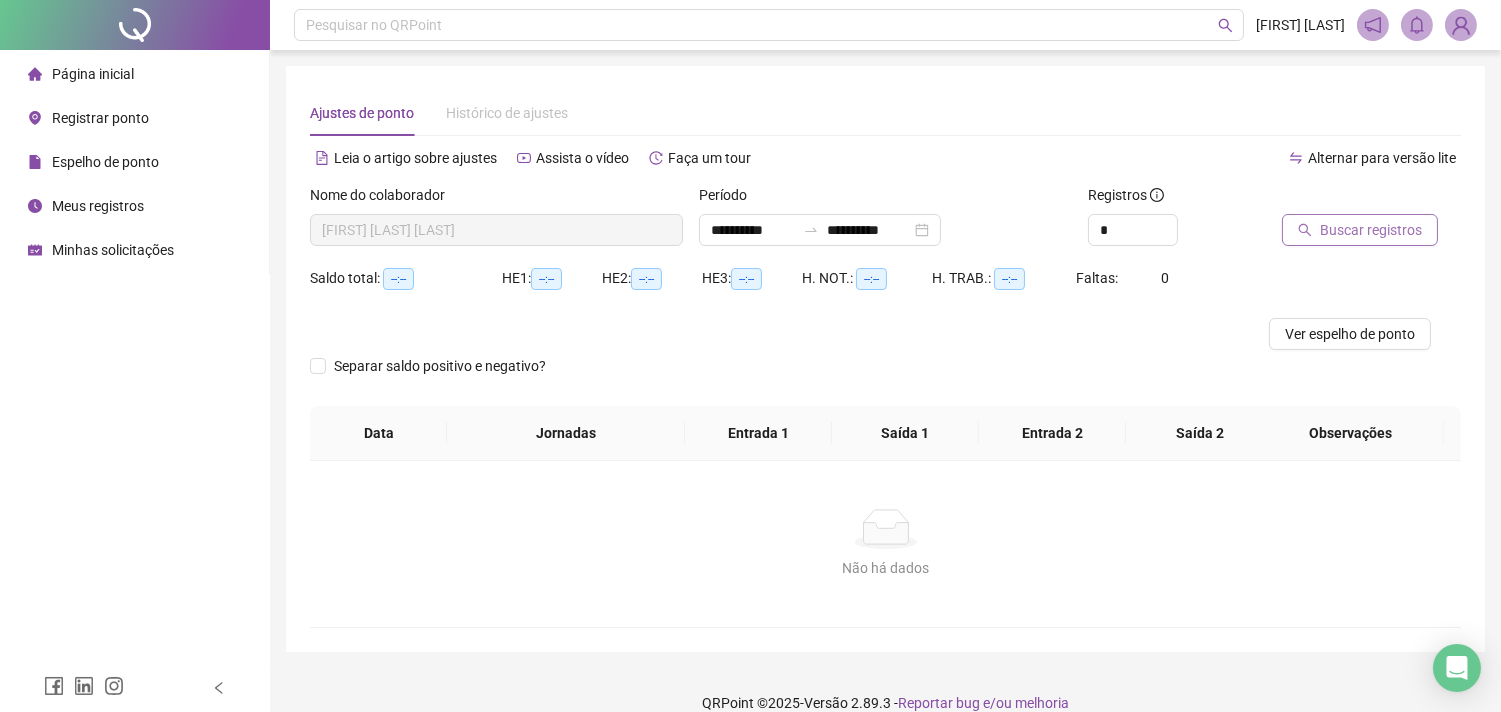 click on "Buscar registros" at bounding box center (1371, 230) 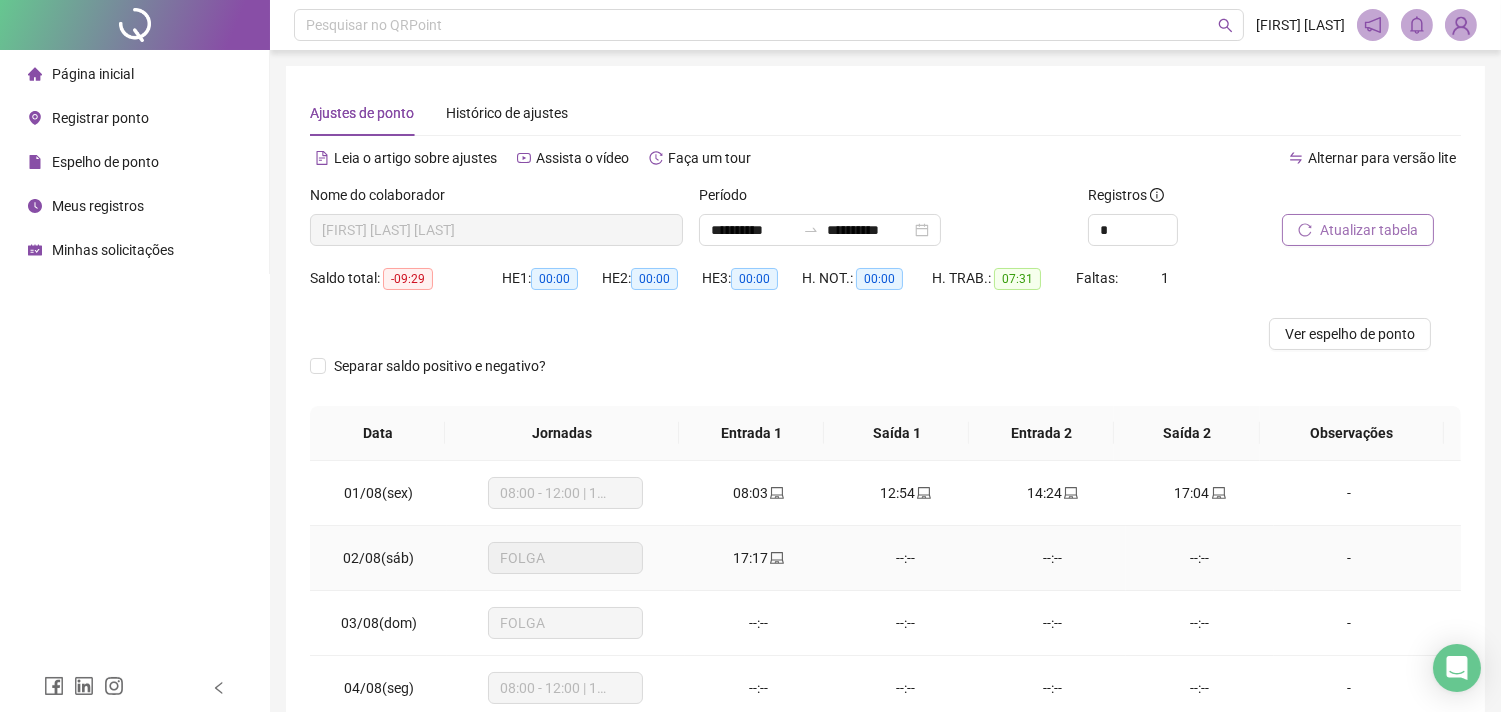 scroll, scrollTop: 111, scrollLeft: 0, axis: vertical 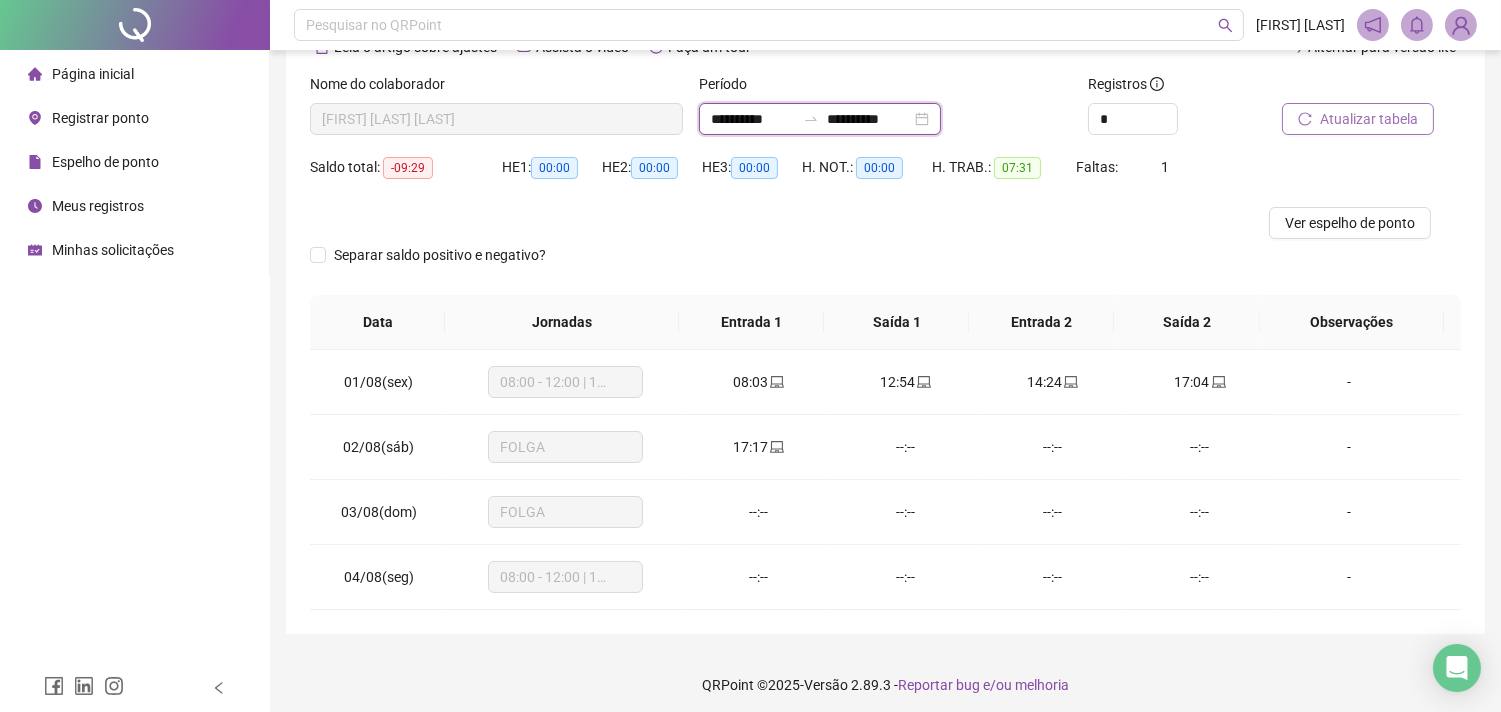 click on "**********" at bounding box center [869, 119] 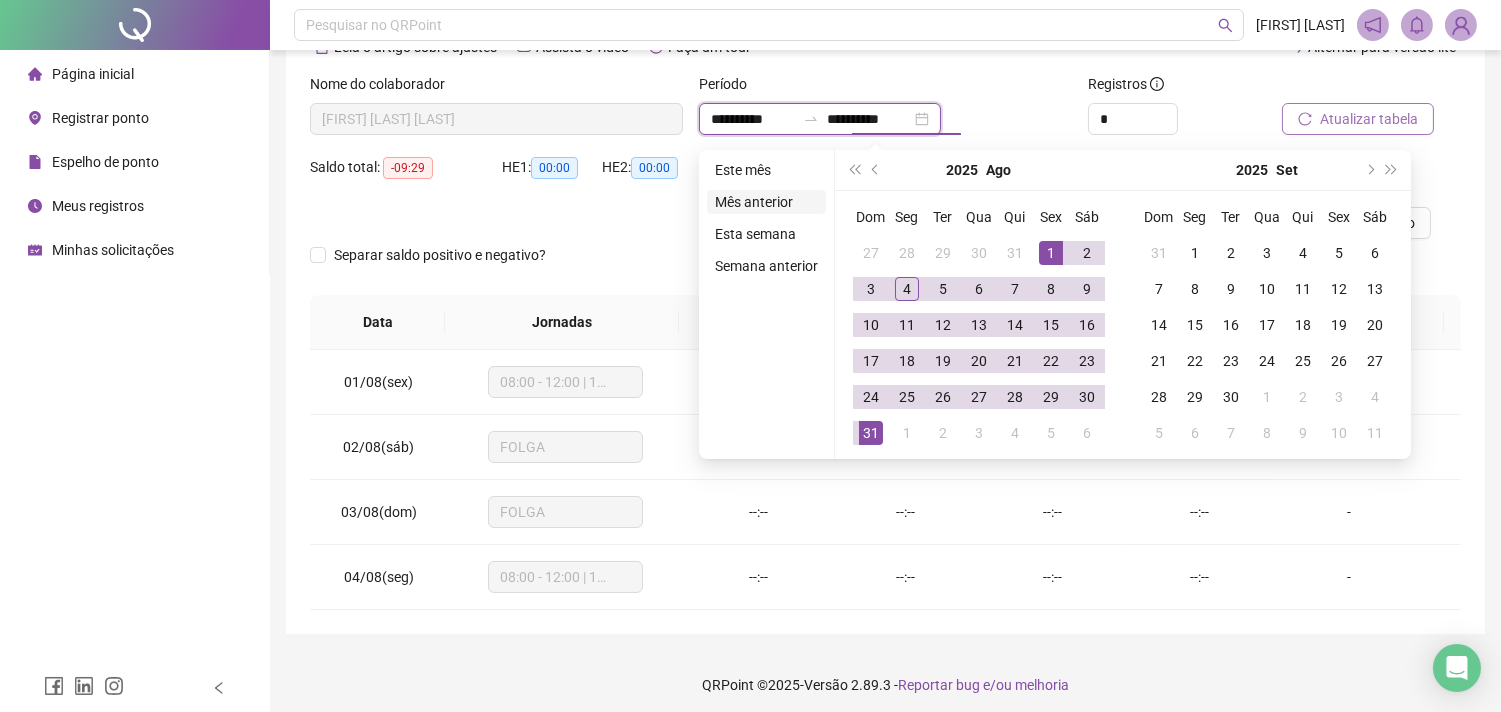 type on "**********" 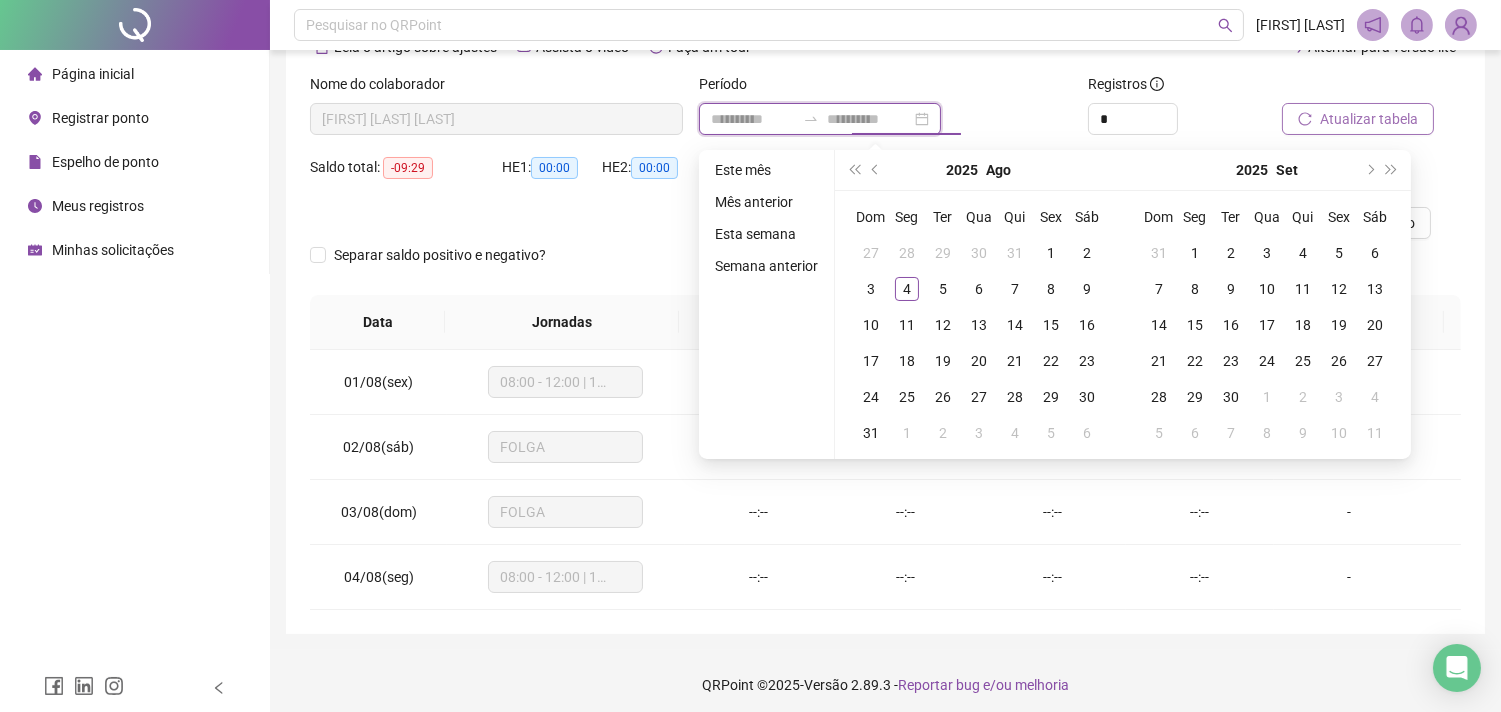 type on "**********" 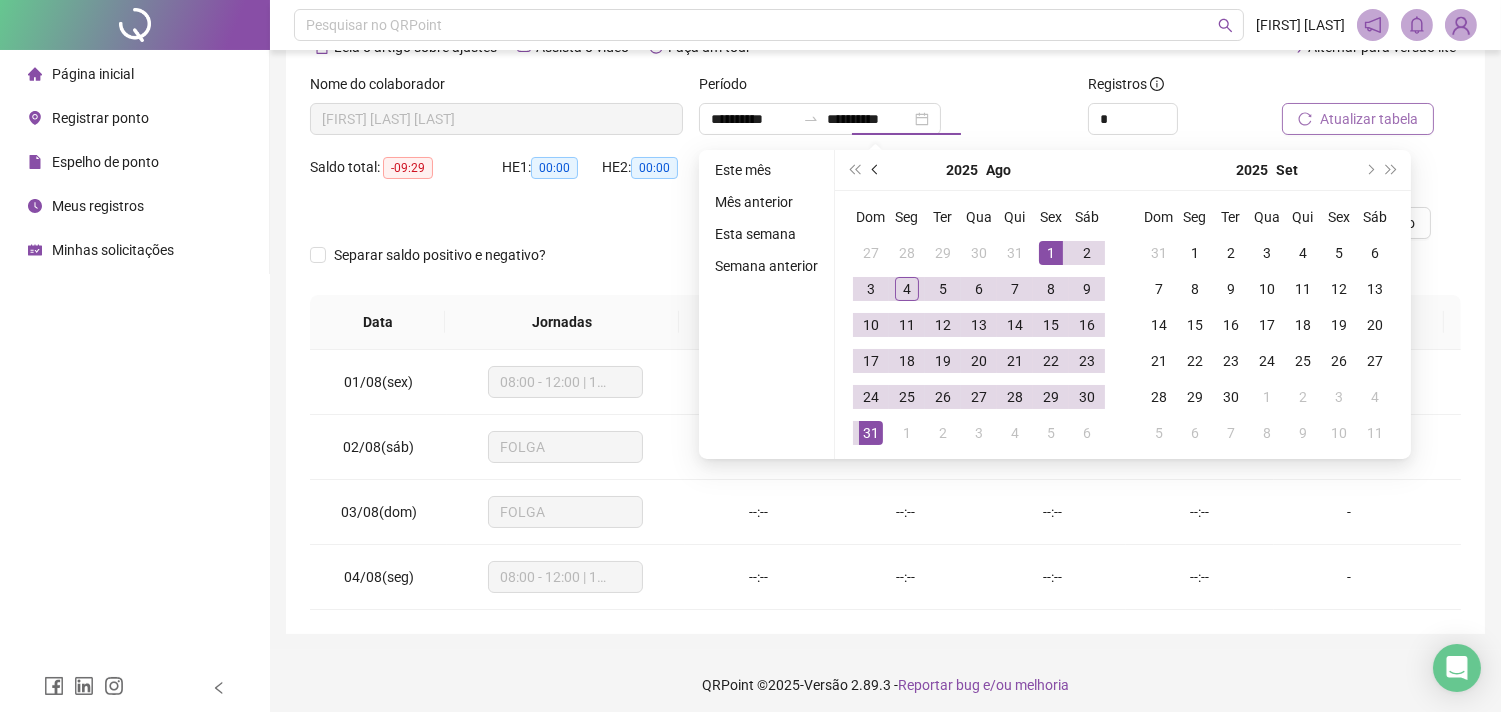 click at bounding box center (876, 170) 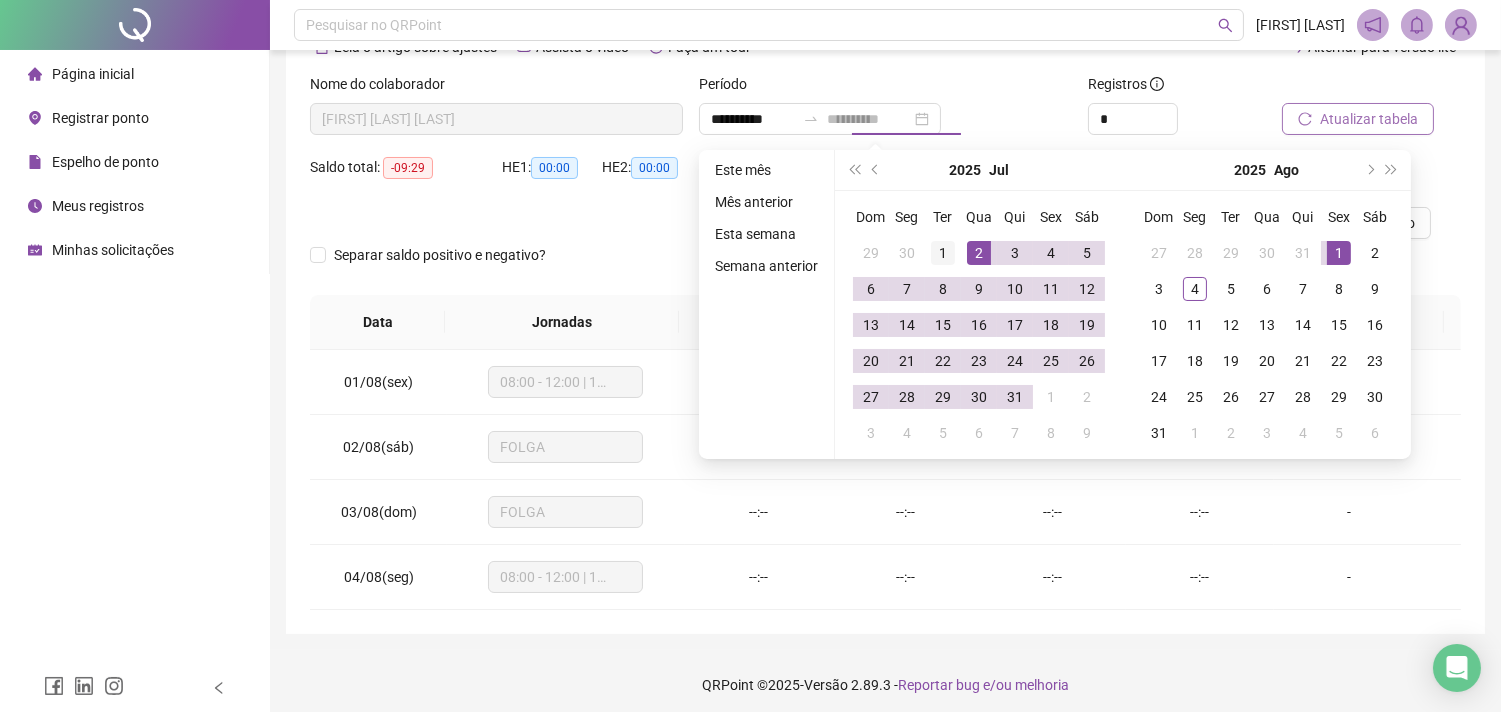 type on "**********" 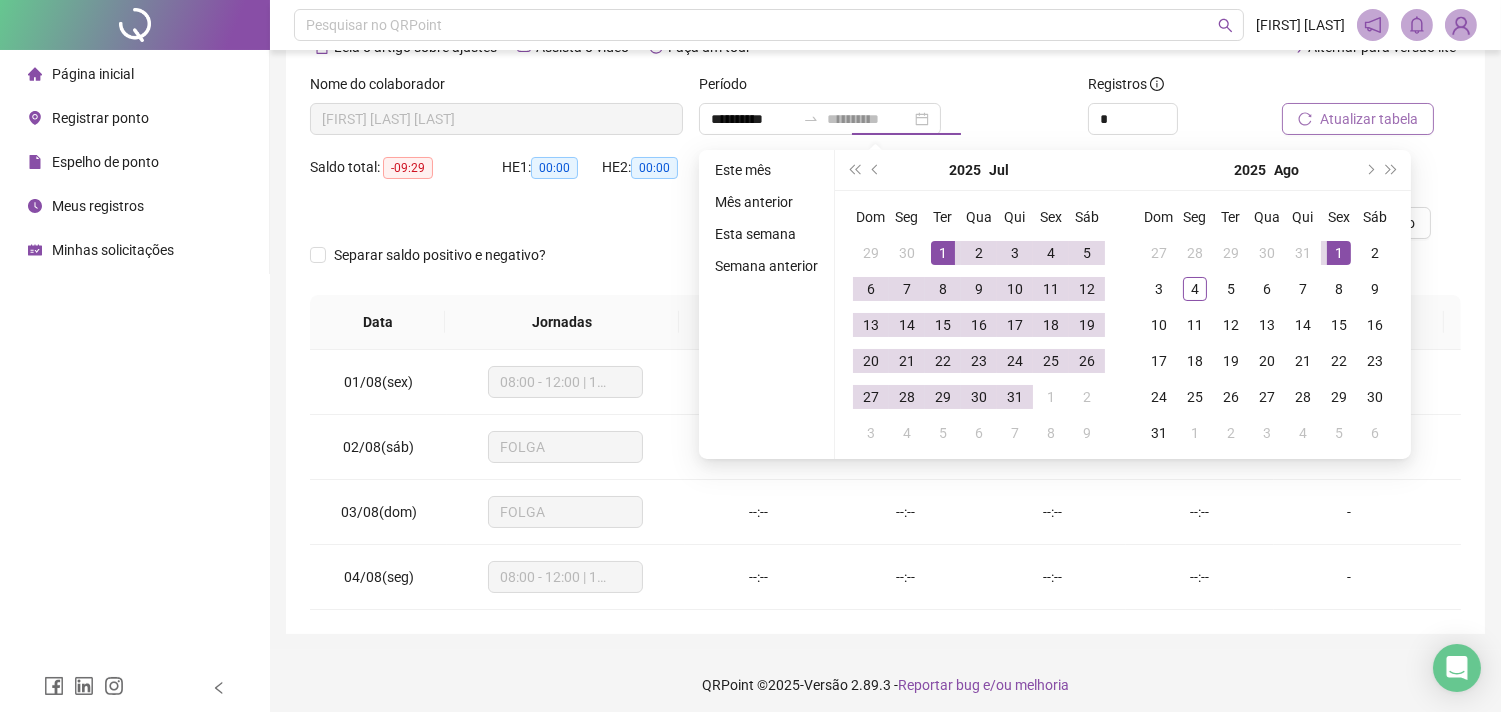 click on "1" at bounding box center [943, 253] 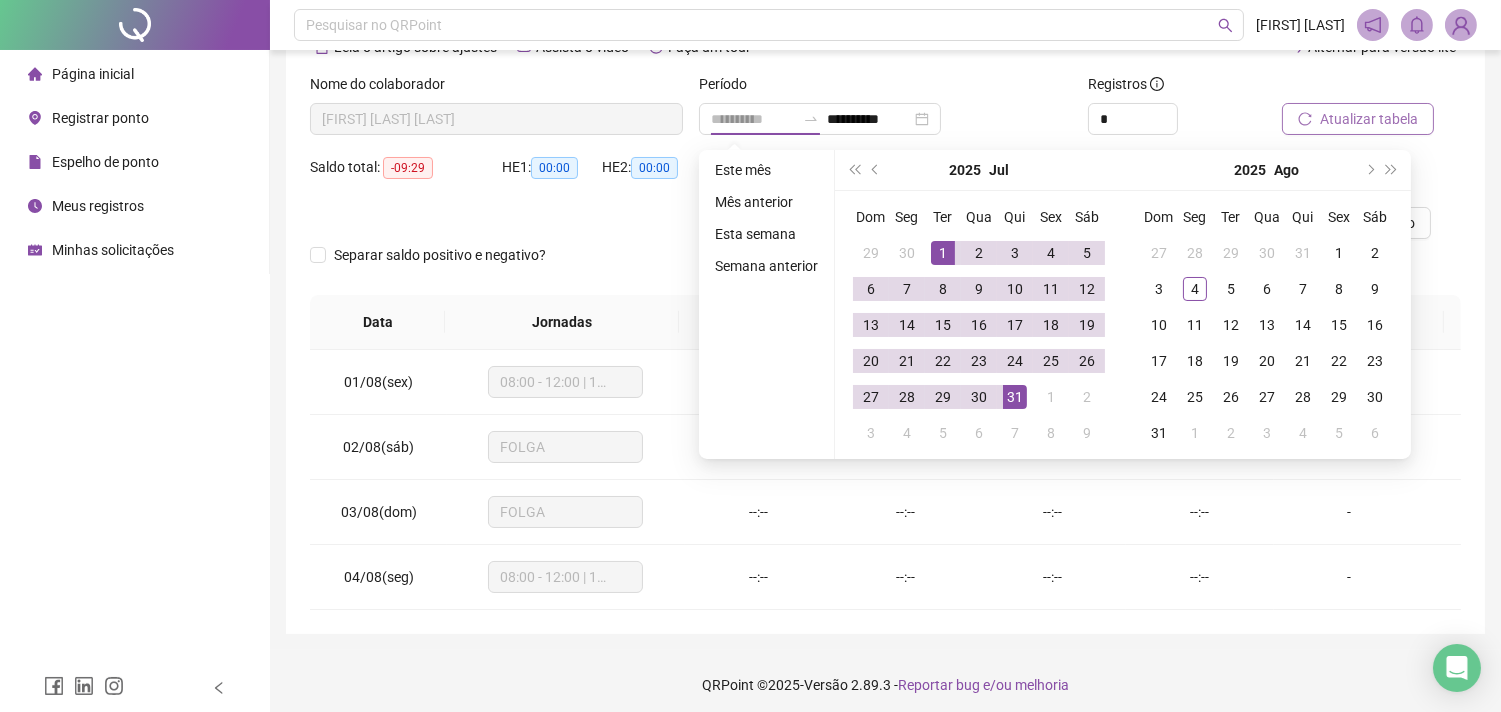 click on "31" at bounding box center (1015, 397) 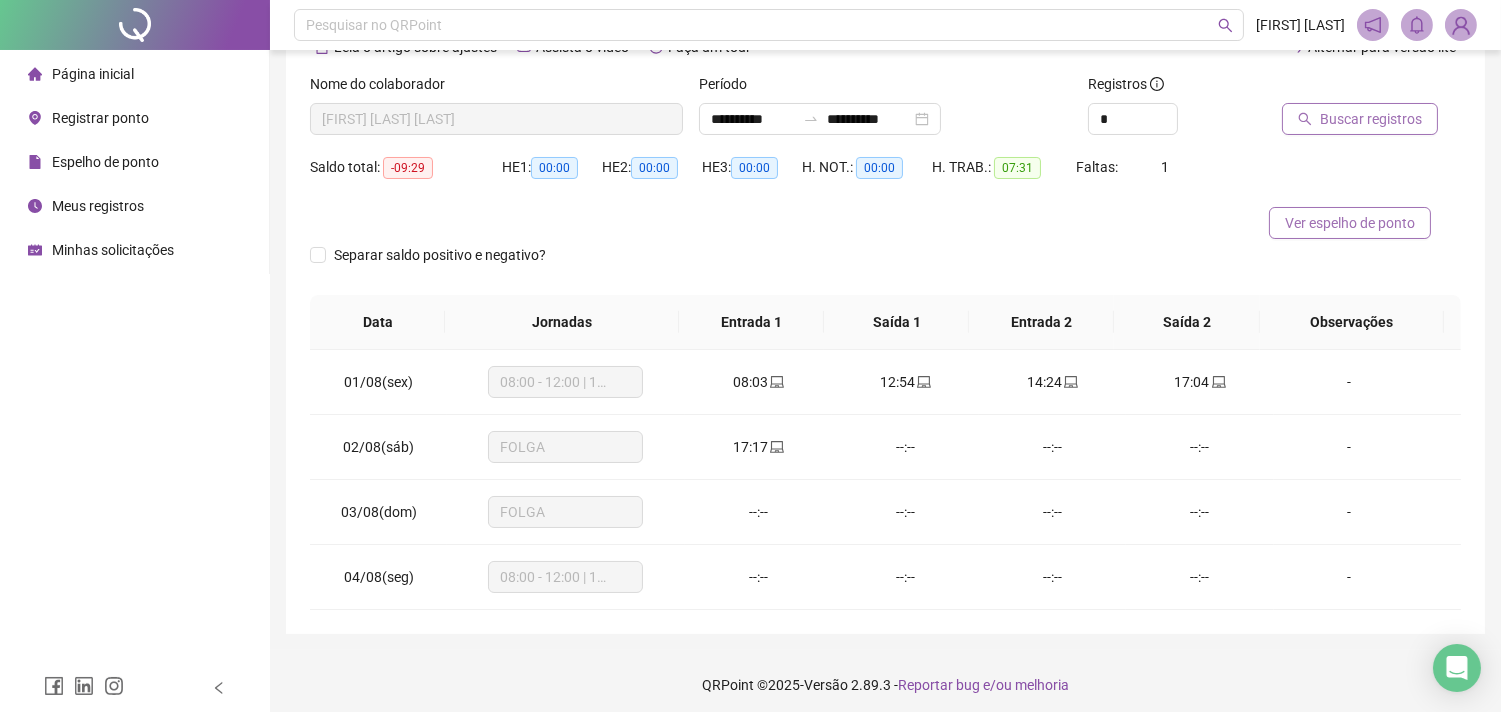 click on "Ver espelho de ponto" at bounding box center [1350, 223] 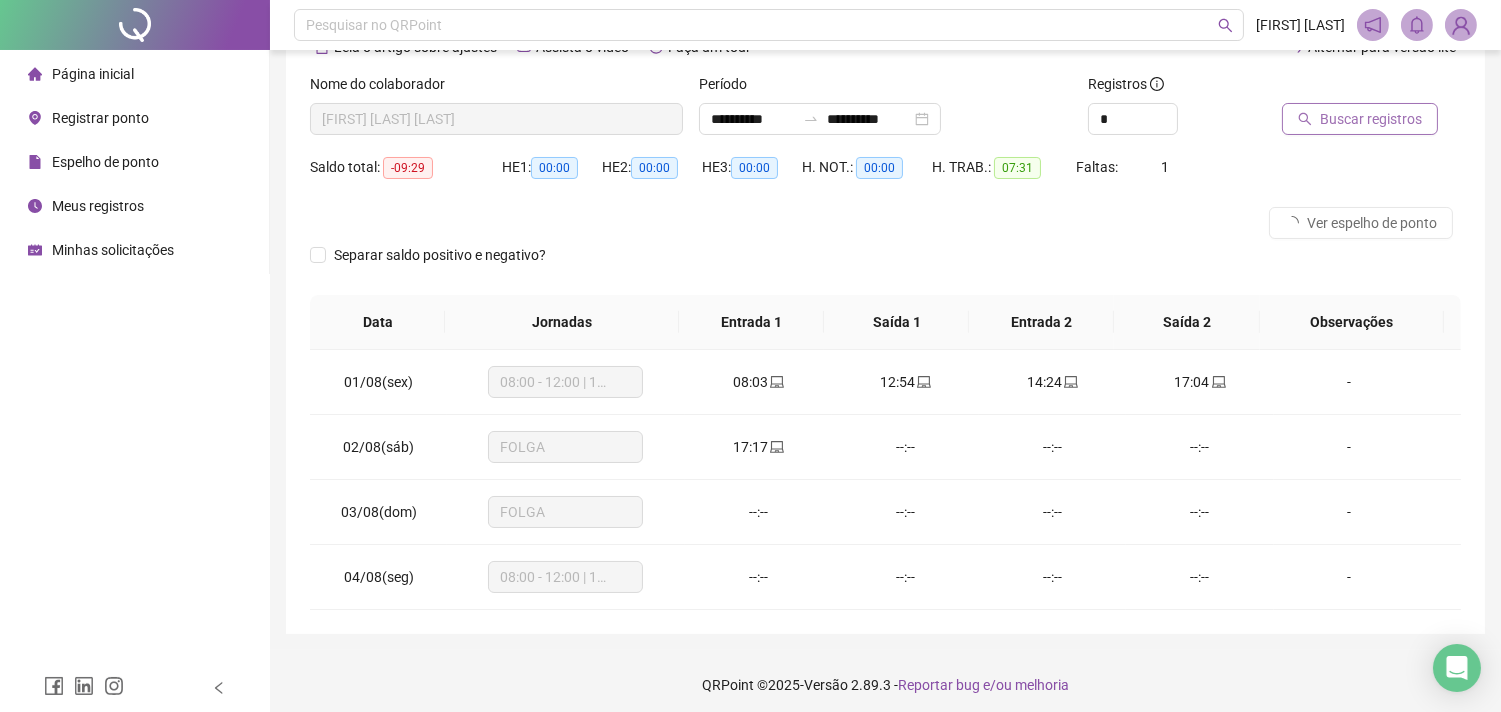 click on "Buscar registros" at bounding box center [1371, 119] 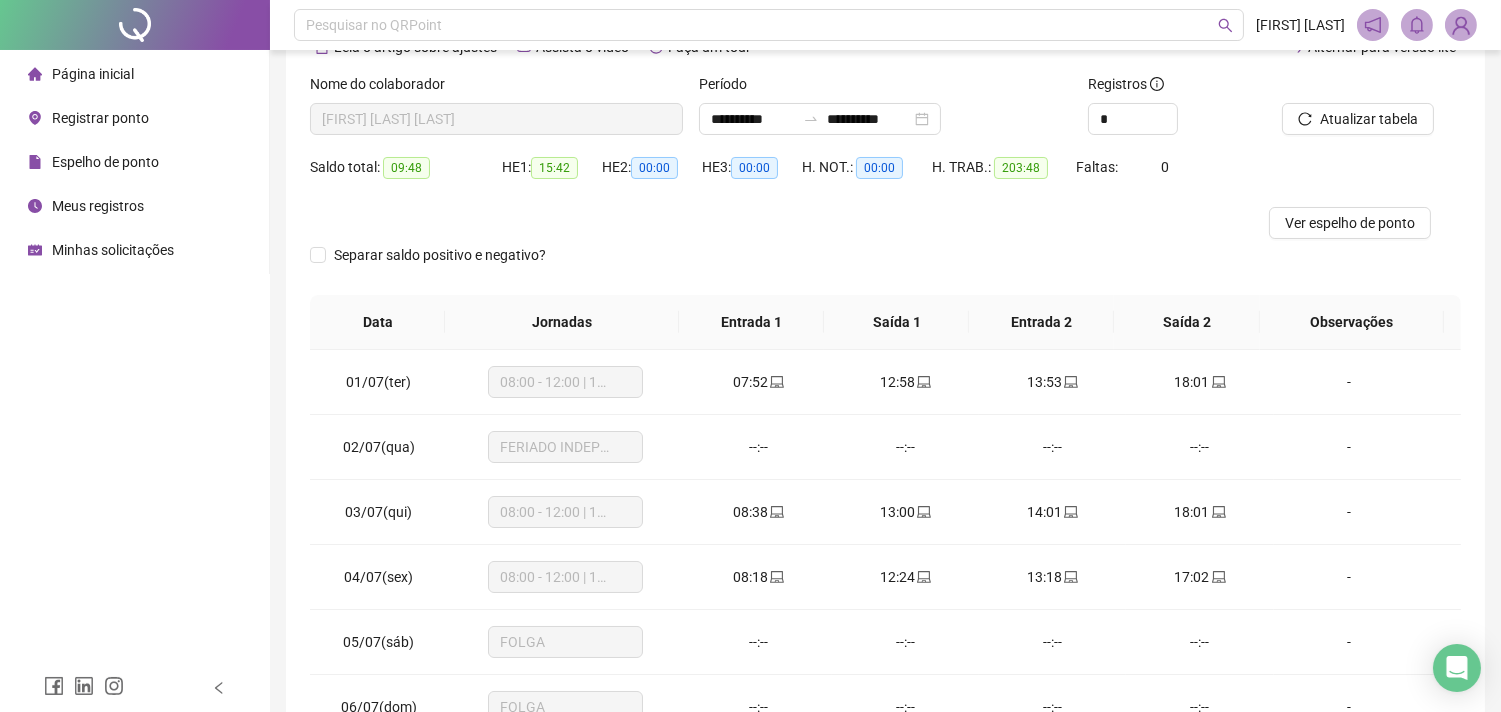 click on "Página inicial" at bounding box center [93, 74] 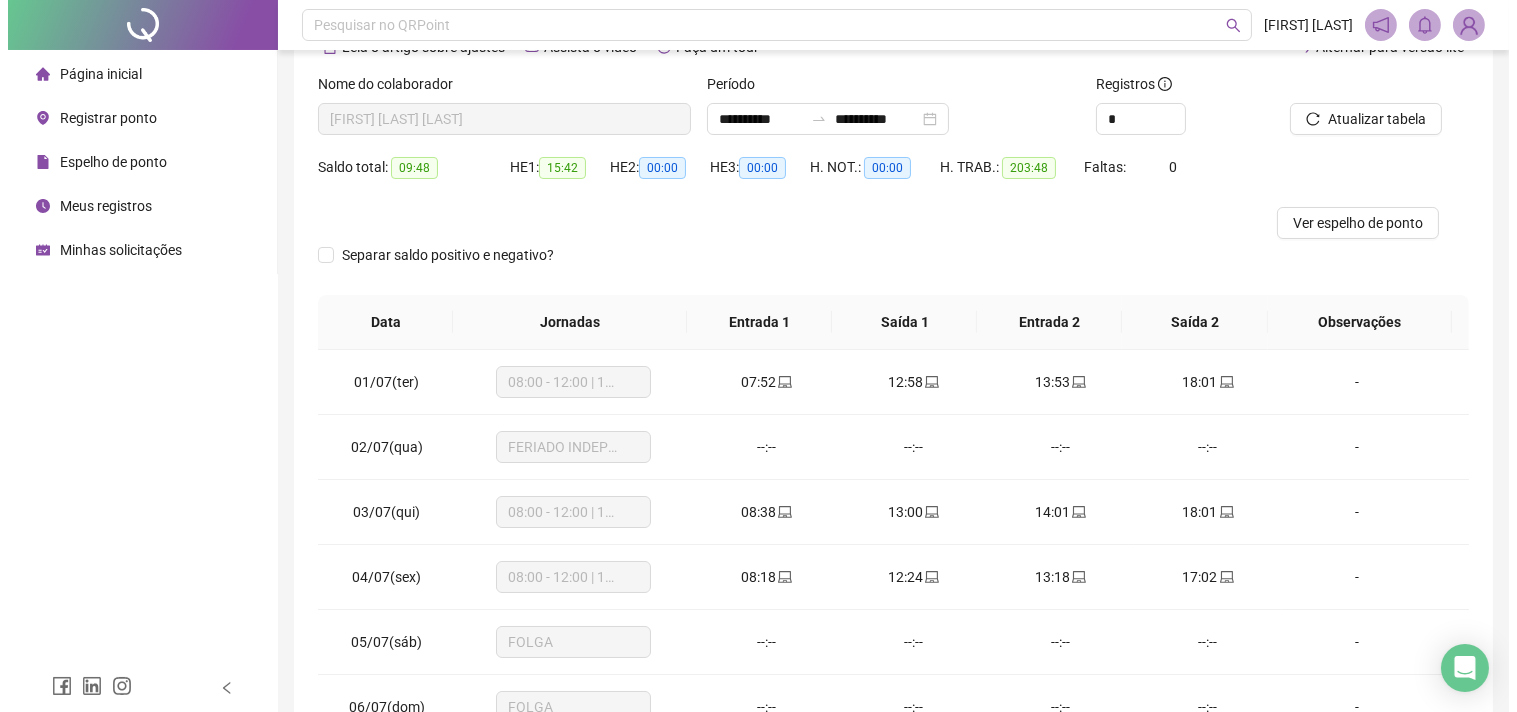 scroll, scrollTop: 0, scrollLeft: 0, axis: both 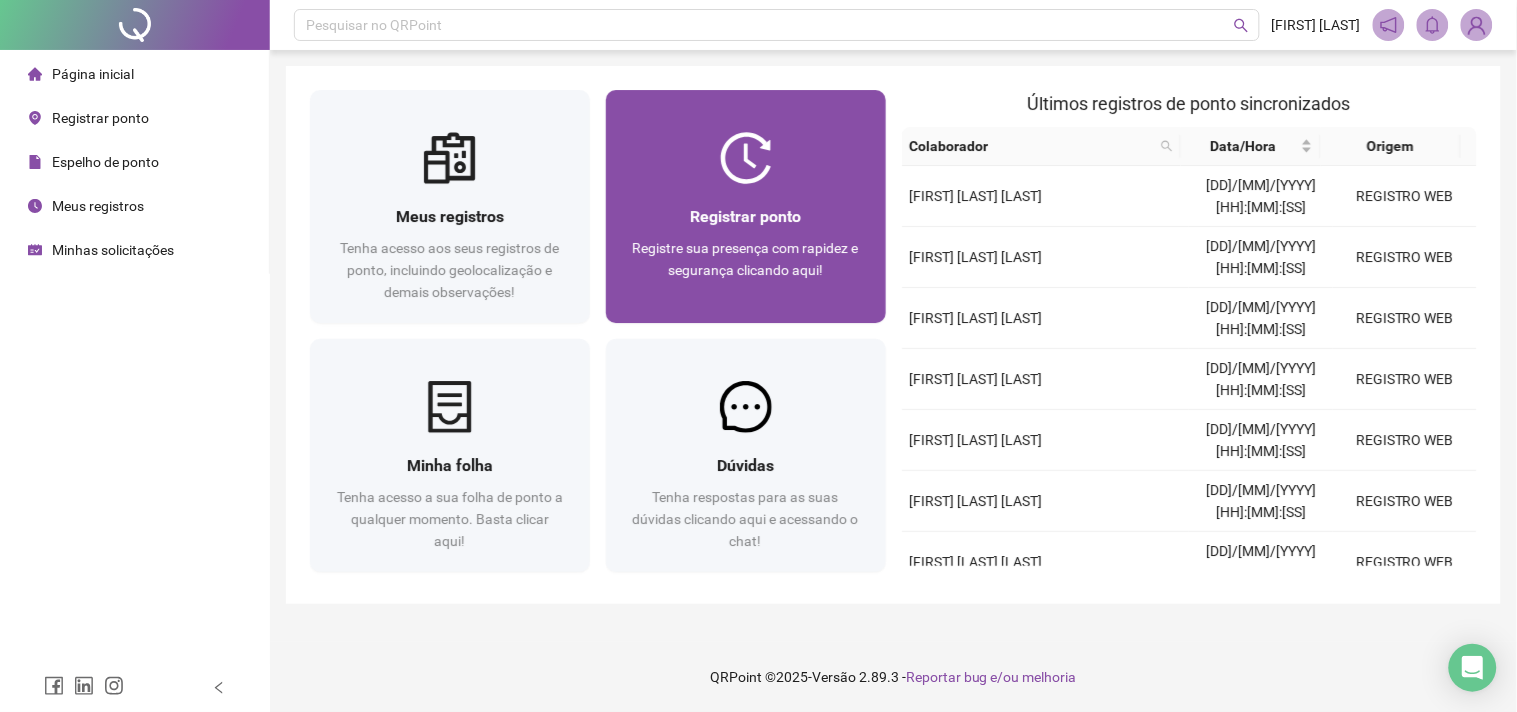 click on "Registre sua presença com rapidez e segurança clicando aqui!" at bounding box center [746, 259] 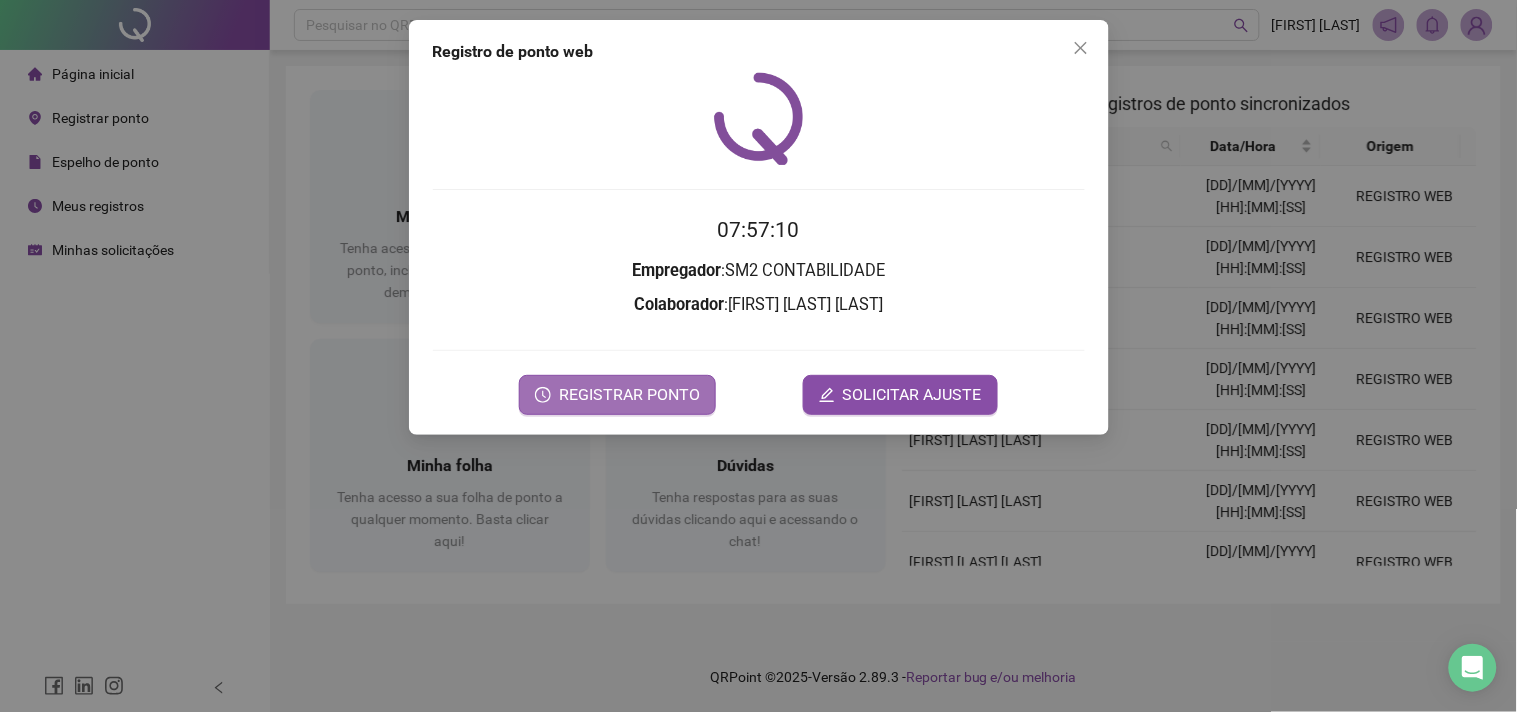click on "REGISTRAR PONTO" at bounding box center [629, 395] 